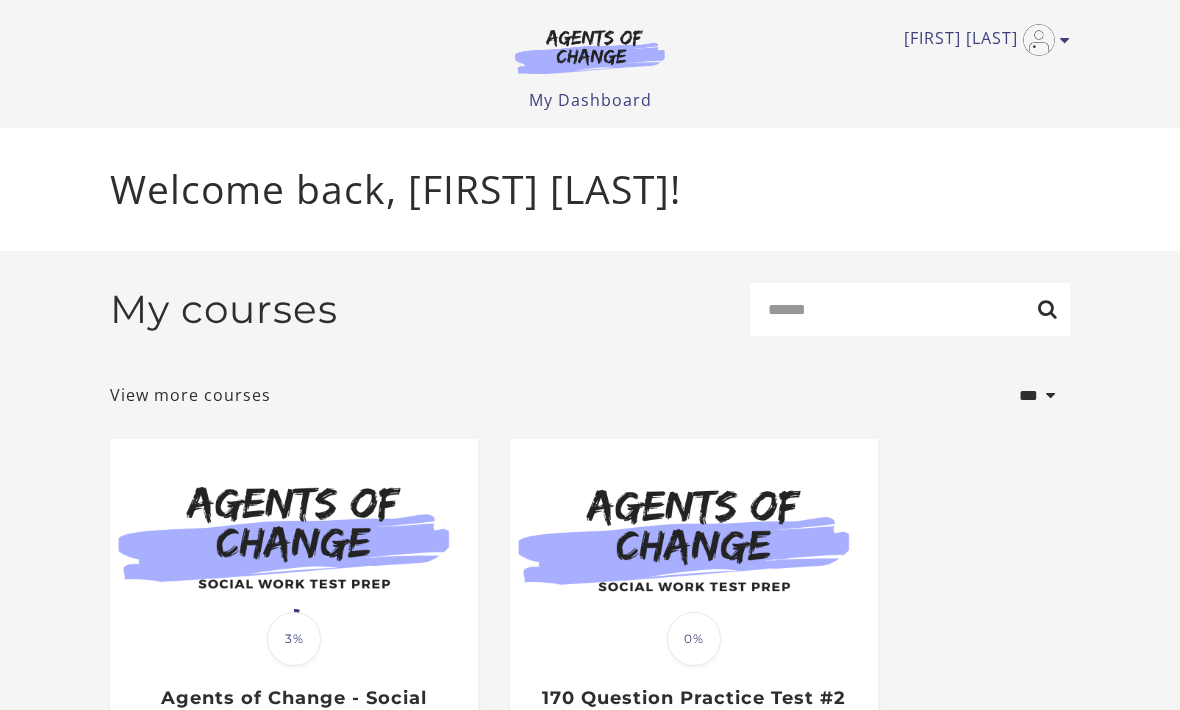 scroll, scrollTop: 0, scrollLeft: 0, axis: both 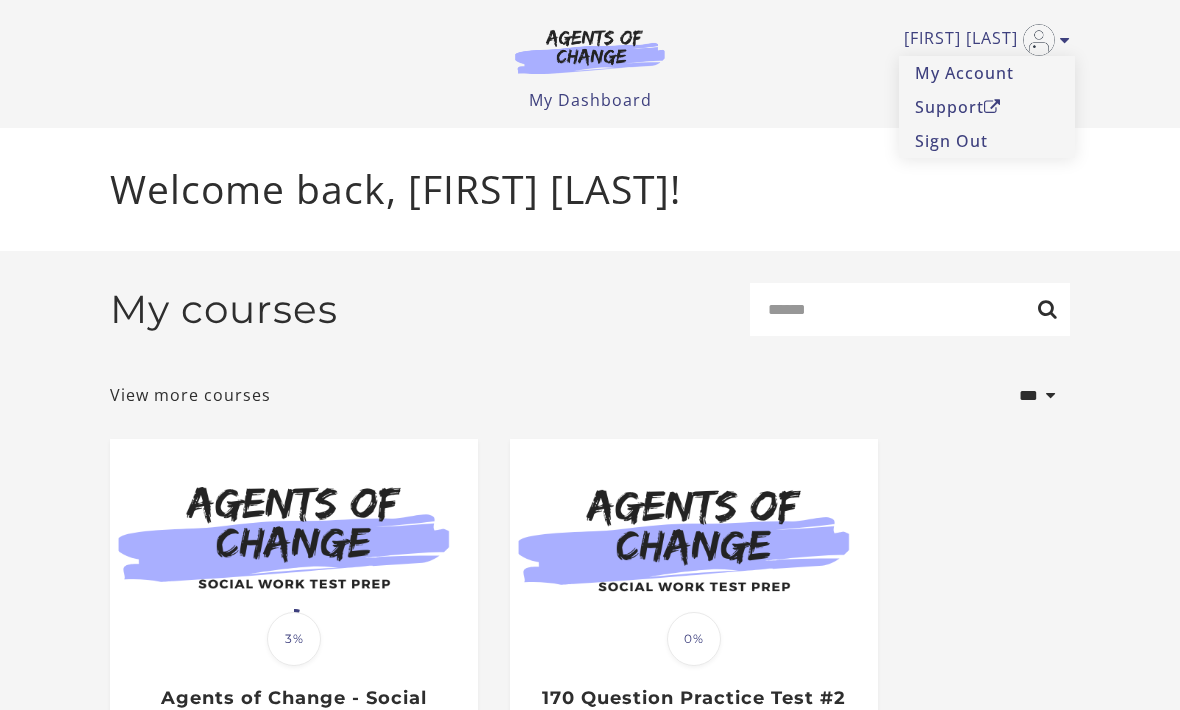 click on "Translation missing: en.liquid.partials.dashboard_course_card.progress_description: 3%
3%
Agents of Change - Social Work Test Prep - MASTERS - PREMIUM
See Overview
Resume Course
Translation missing: en.liquid.partials.dashboard_course_card.progress_description: 0%
0%" at bounding box center (590, 653) 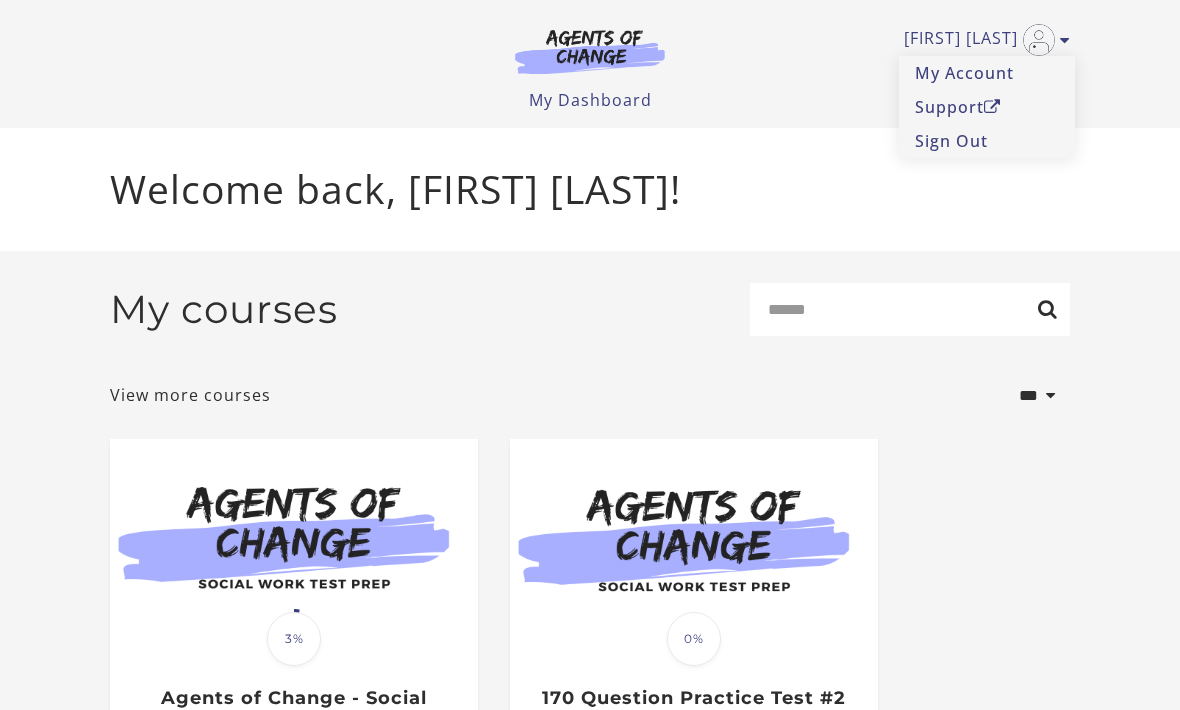 click on "Welcome back, Stephanie  H!" at bounding box center [590, 189] 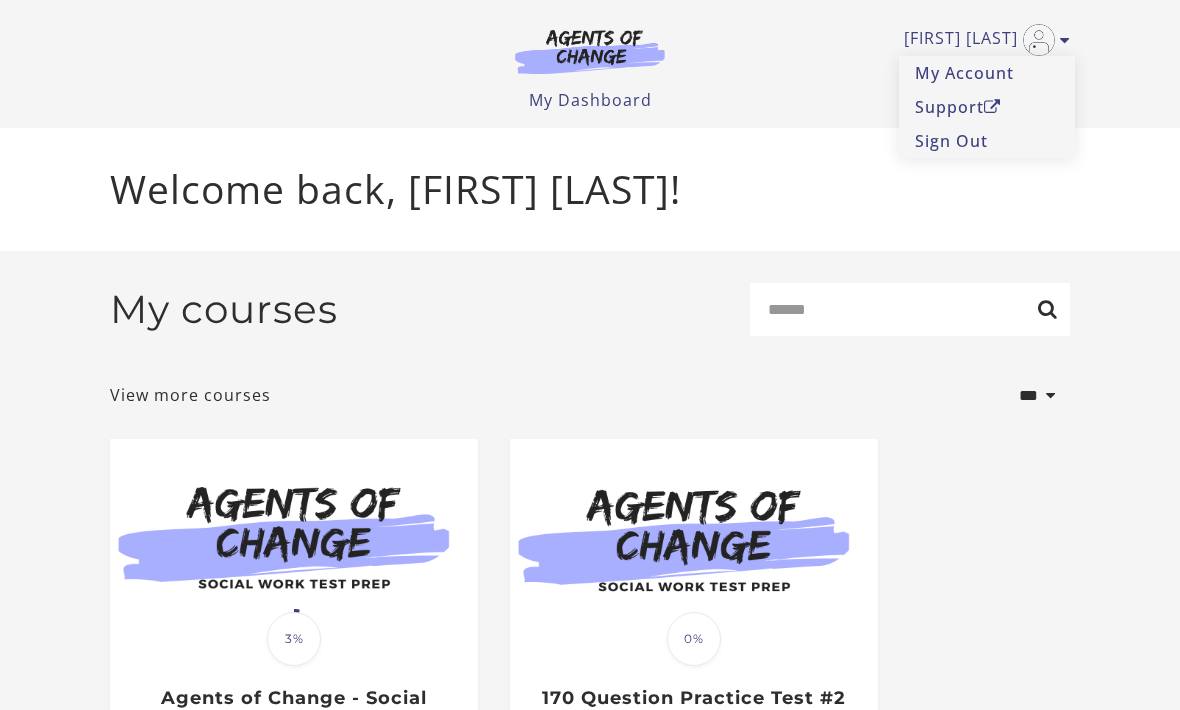 click on "View more courses" at bounding box center [190, 395] 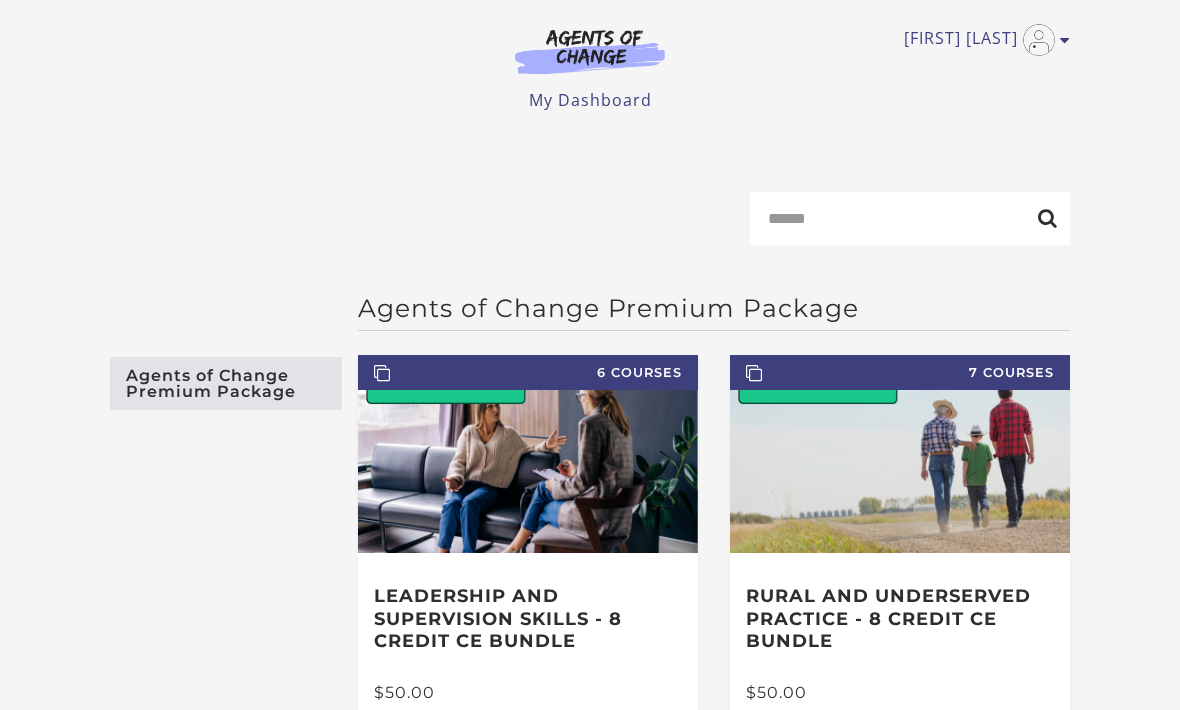 scroll, scrollTop: 0, scrollLeft: 0, axis: both 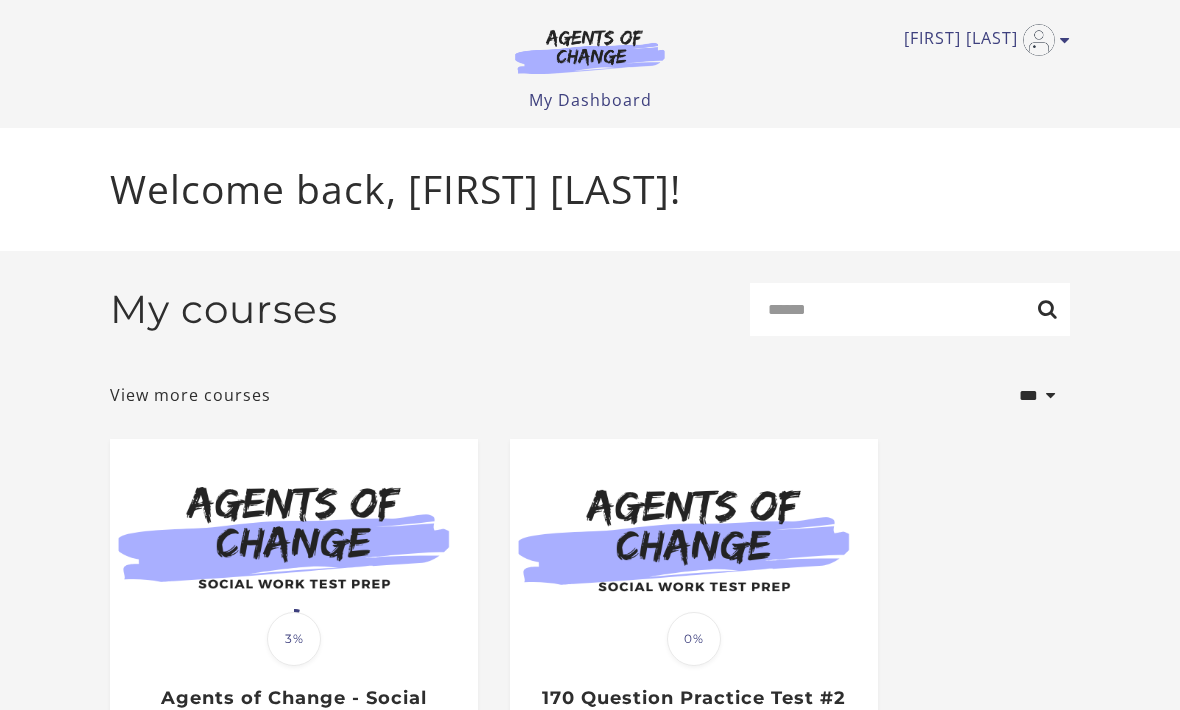 click on "Welcome back, [FIRST]  [LAST]!" at bounding box center (590, 189) 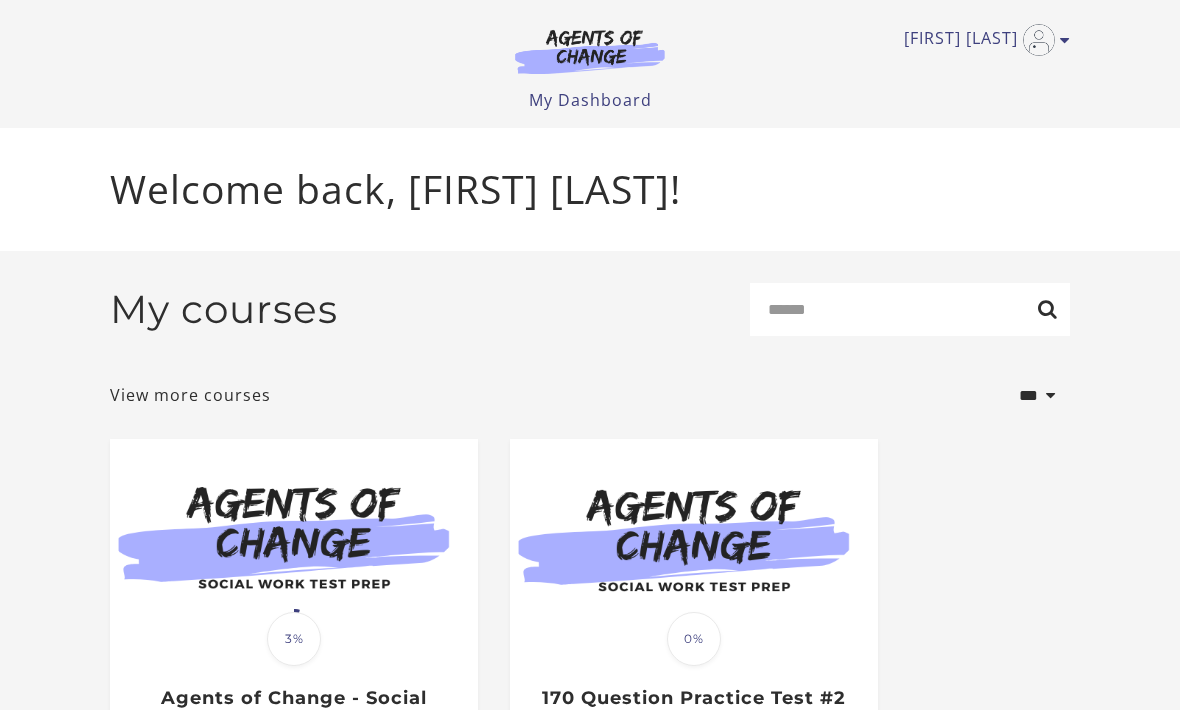 click on "My courses" at bounding box center (224, 309) 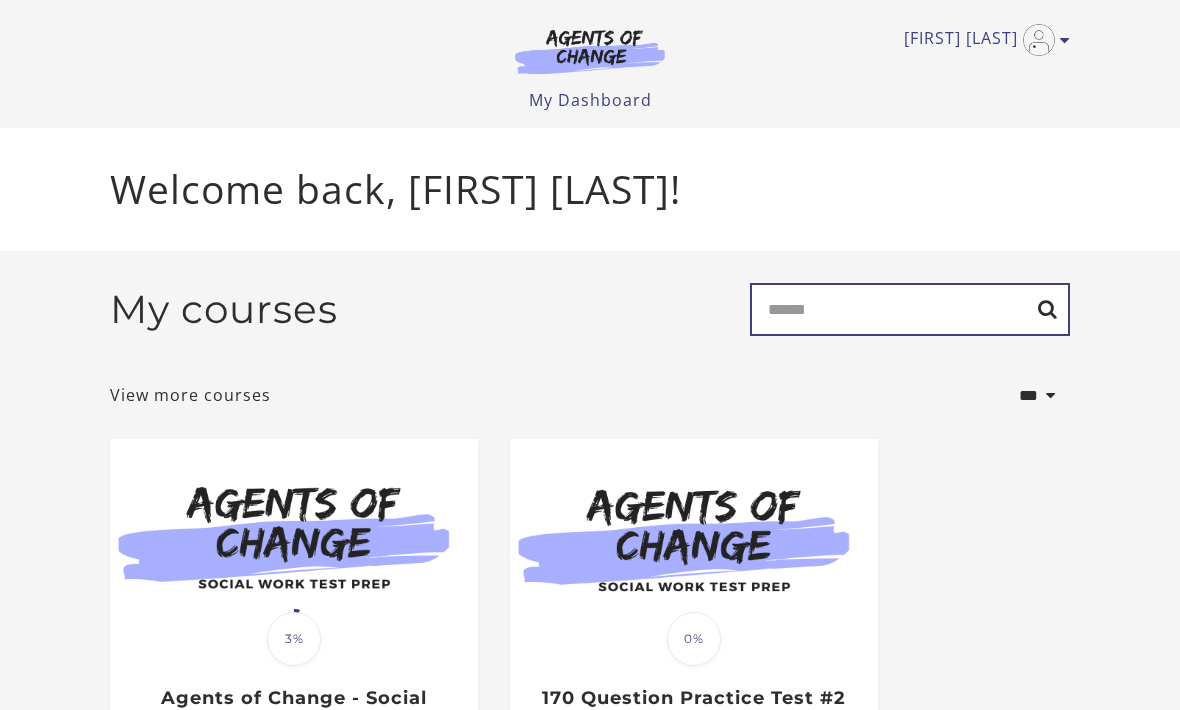 click on "Search" at bounding box center [910, 309] 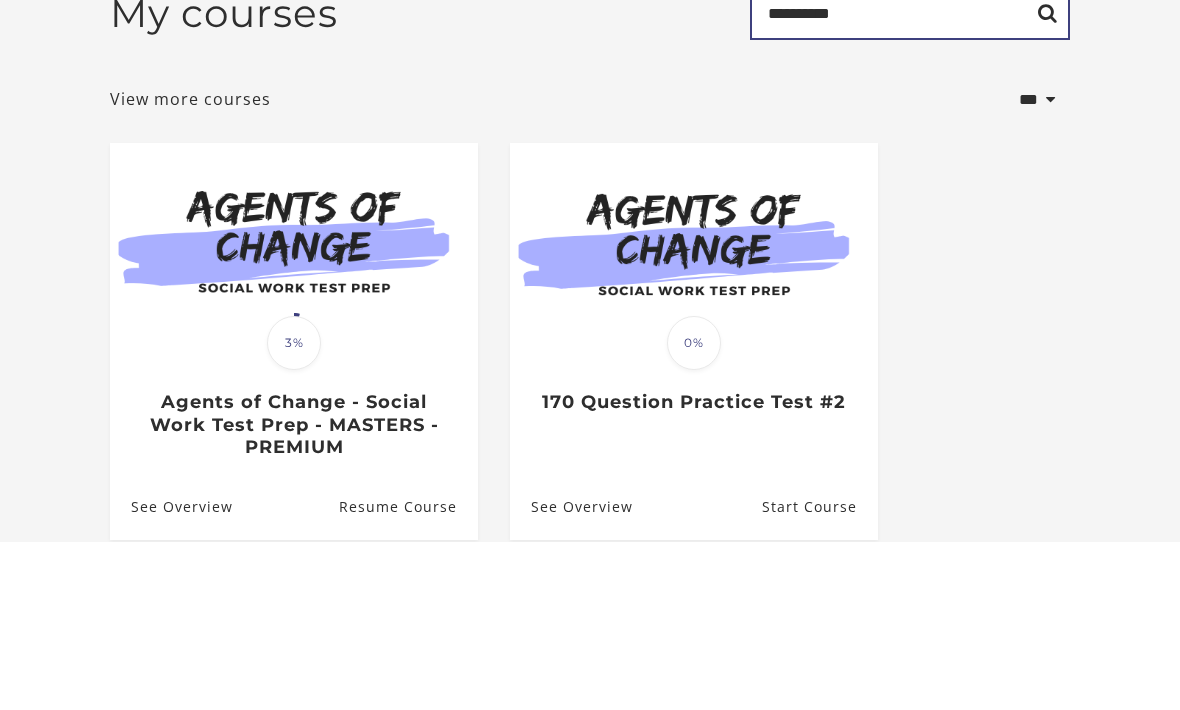 type on "*********" 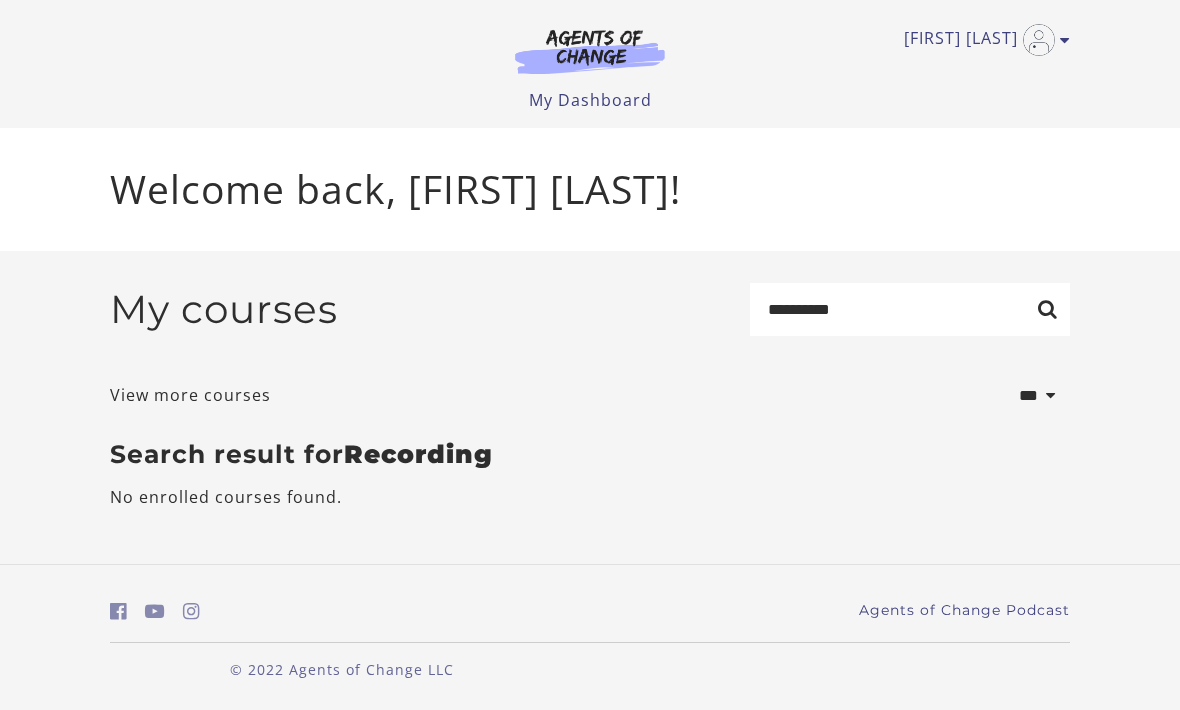 scroll, scrollTop: 0, scrollLeft: 0, axis: both 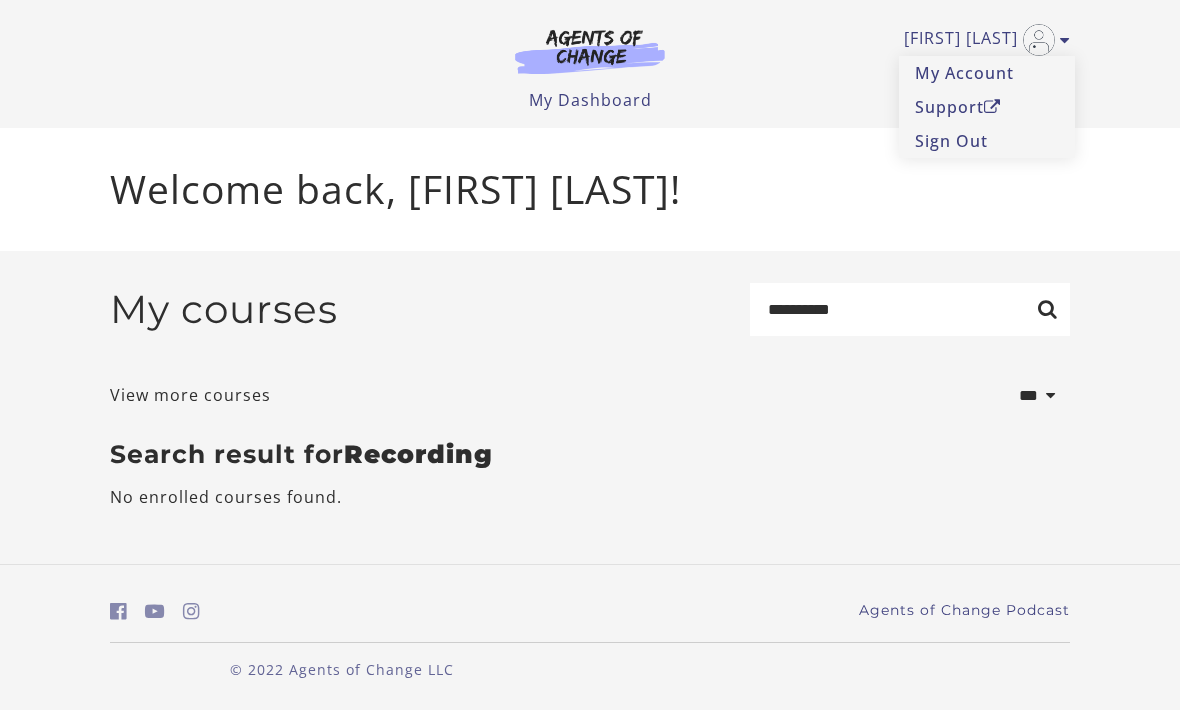 click on "My Account" at bounding box center [987, 73] 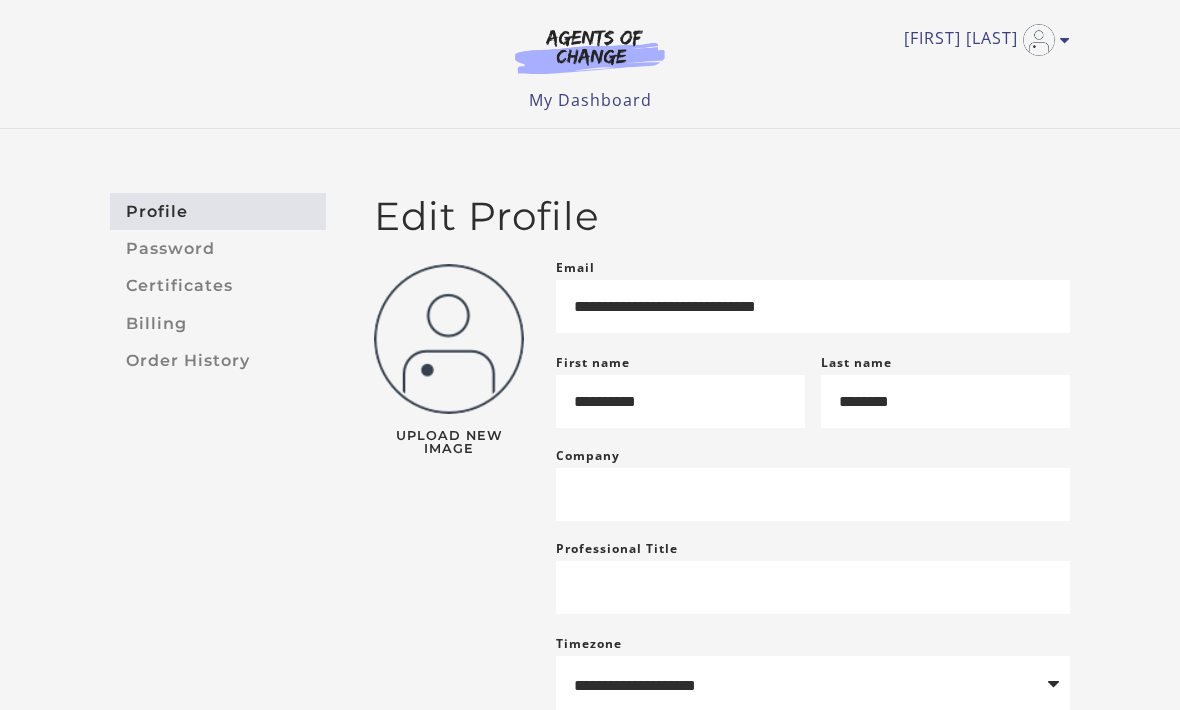 scroll, scrollTop: 0, scrollLeft: 0, axis: both 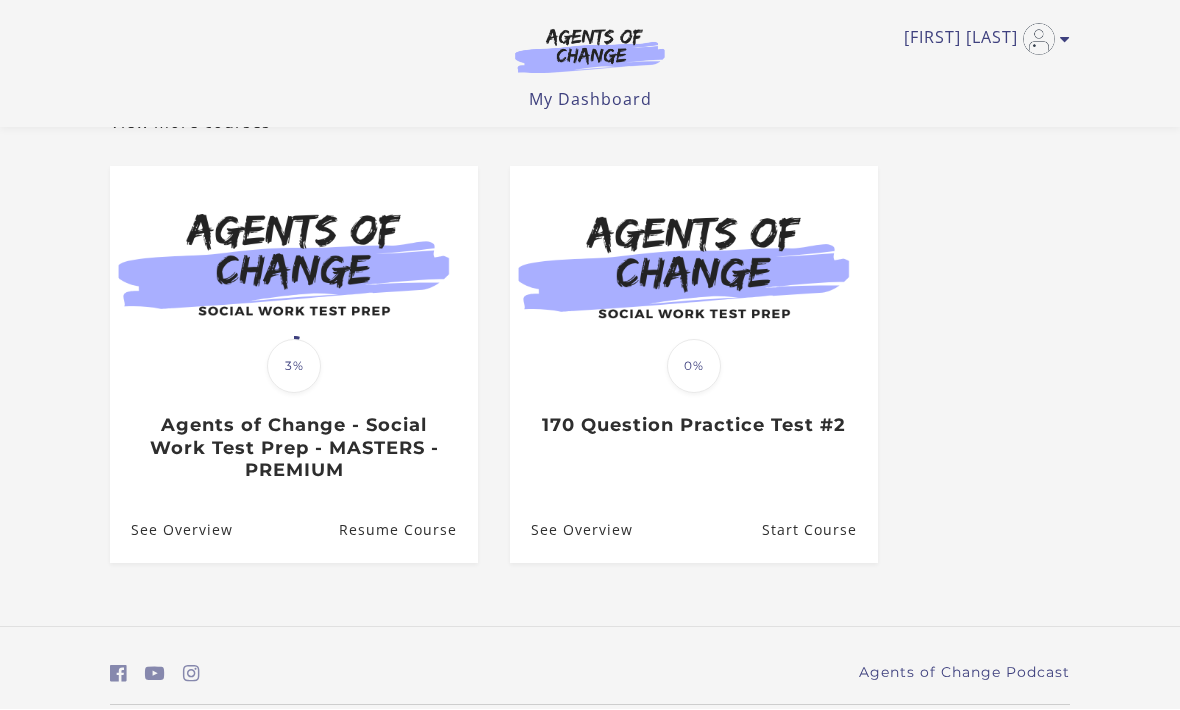 click at bounding box center (694, 266) 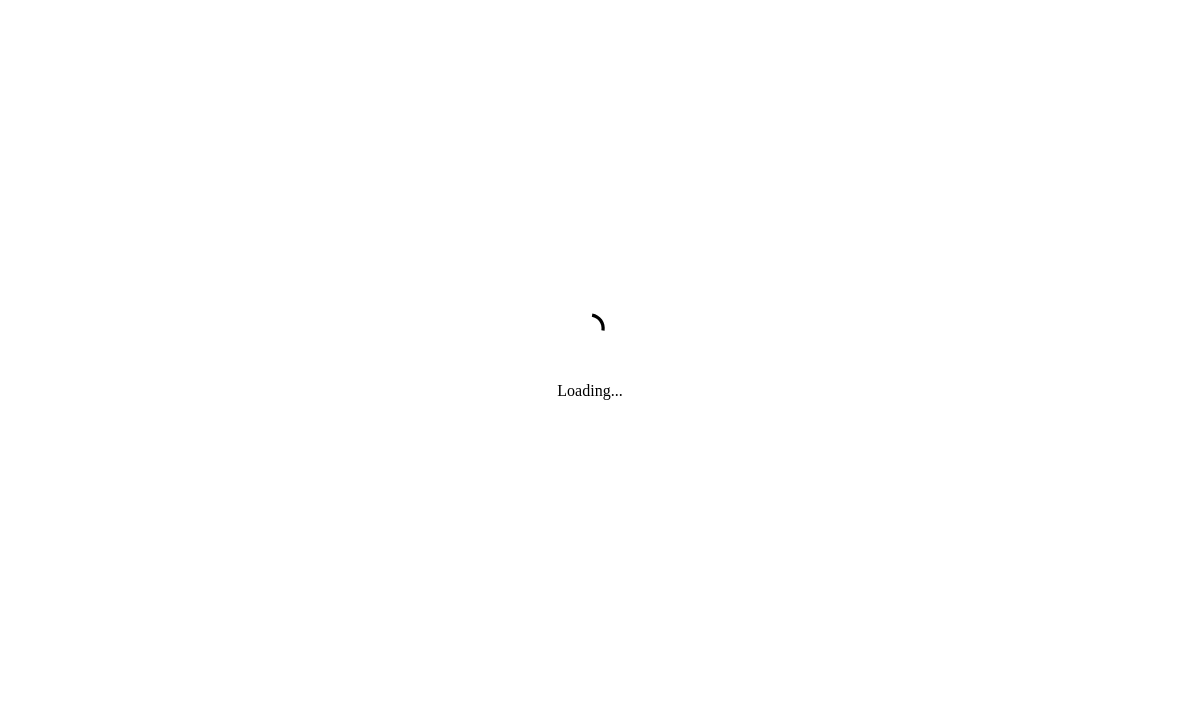 scroll, scrollTop: 0, scrollLeft: 0, axis: both 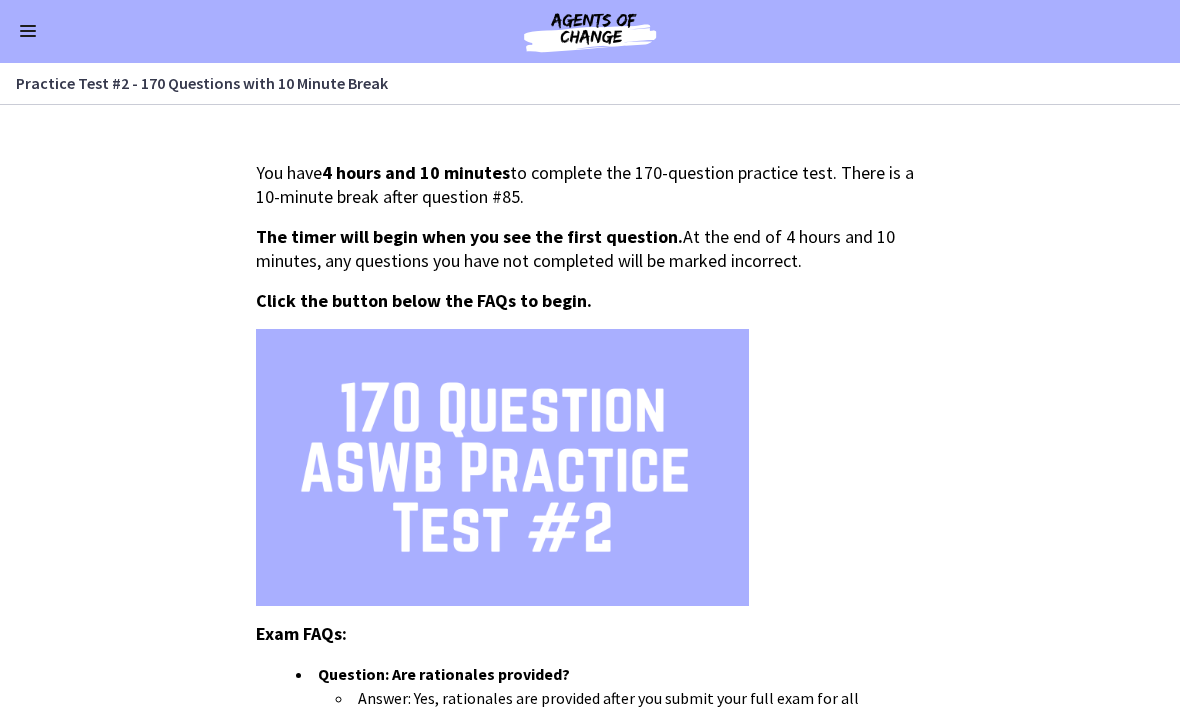 click at bounding box center [28, 32] 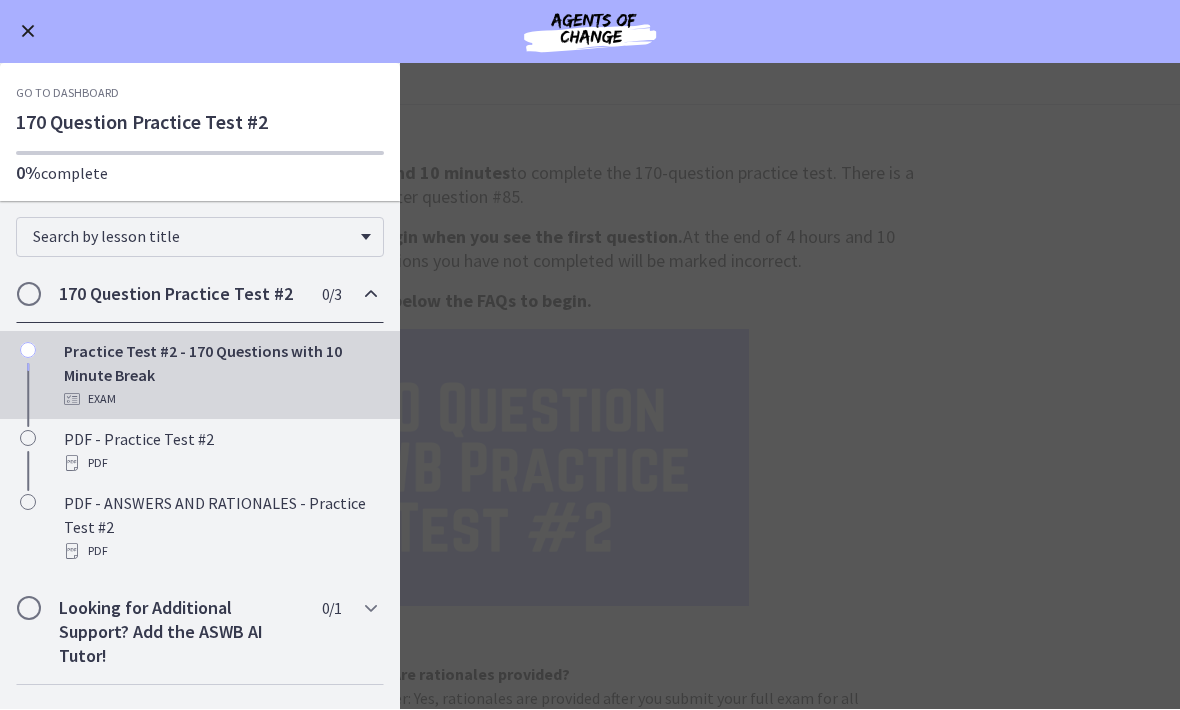 click on "Practice Test #2 - 170 Questions with 10 Minute Break
Enable fullscreen
You have  4 hours and 10 minutes  to complete the 170-question practice test. There is a 10-minute break after question #85.
The timer will begin when you see the first question.   At the end of 4 hours and 10 minutes, any questions you have not completed will be marked incorrect.
Click the button below the FAQs to begin.
Exam FAQs:
Question: Are rationales provided? Answer: Yes, rationales are provided after you submit your full exam for all incorrect answers.
Question: Will I be able to know instantly if I answer a question correctly or incorrectly? Answer: No, your score and the questions you answered incorrectly will only be shared after you submit your full exam." at bounding box center [590, 387] 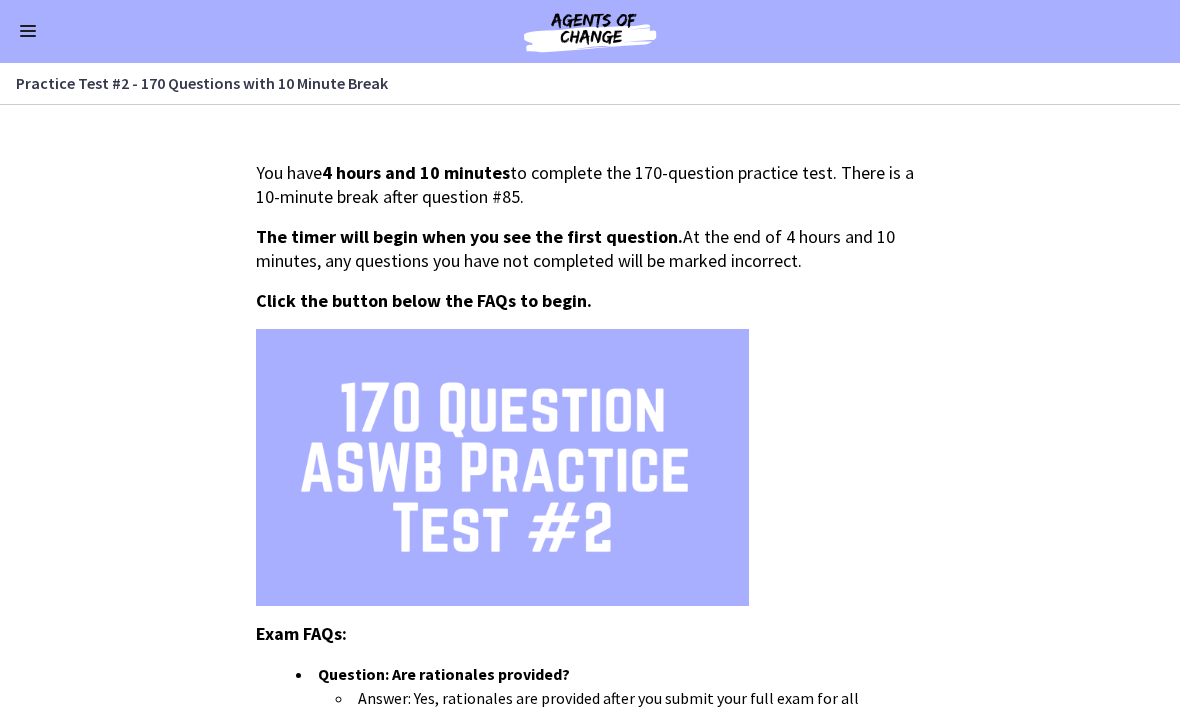 scroll, scrollTop: 0, scrollLeft: 0, axis: both 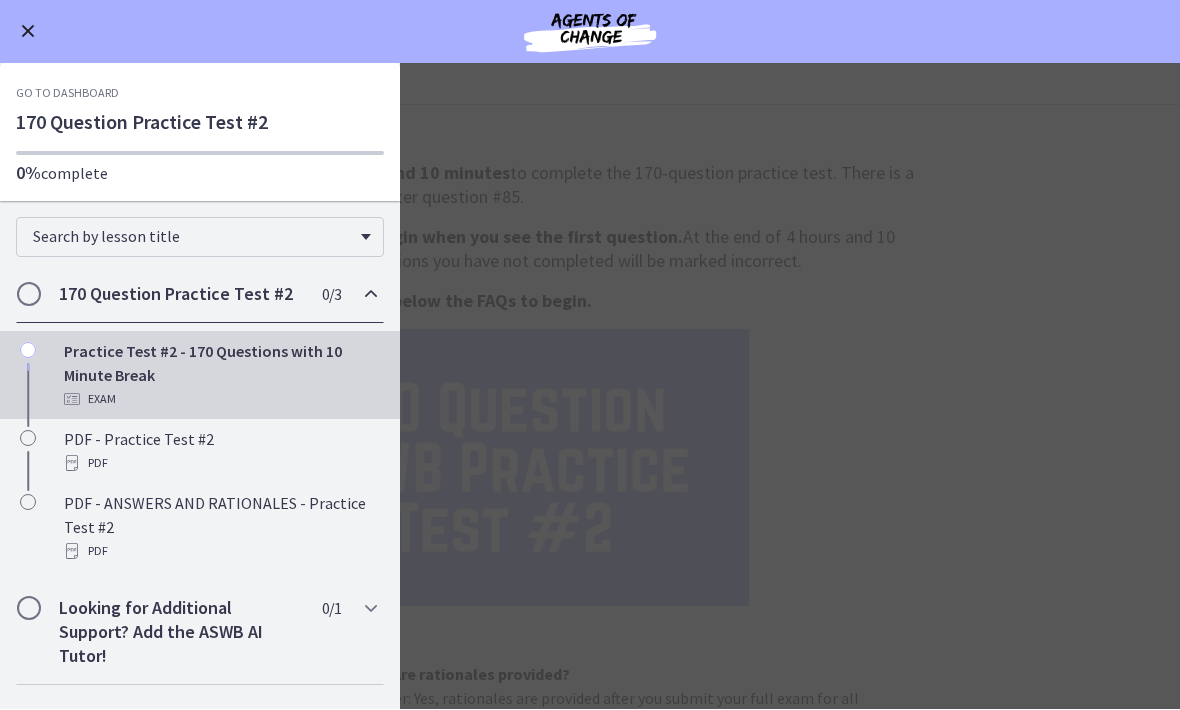 click at bounding box center (28, 32) 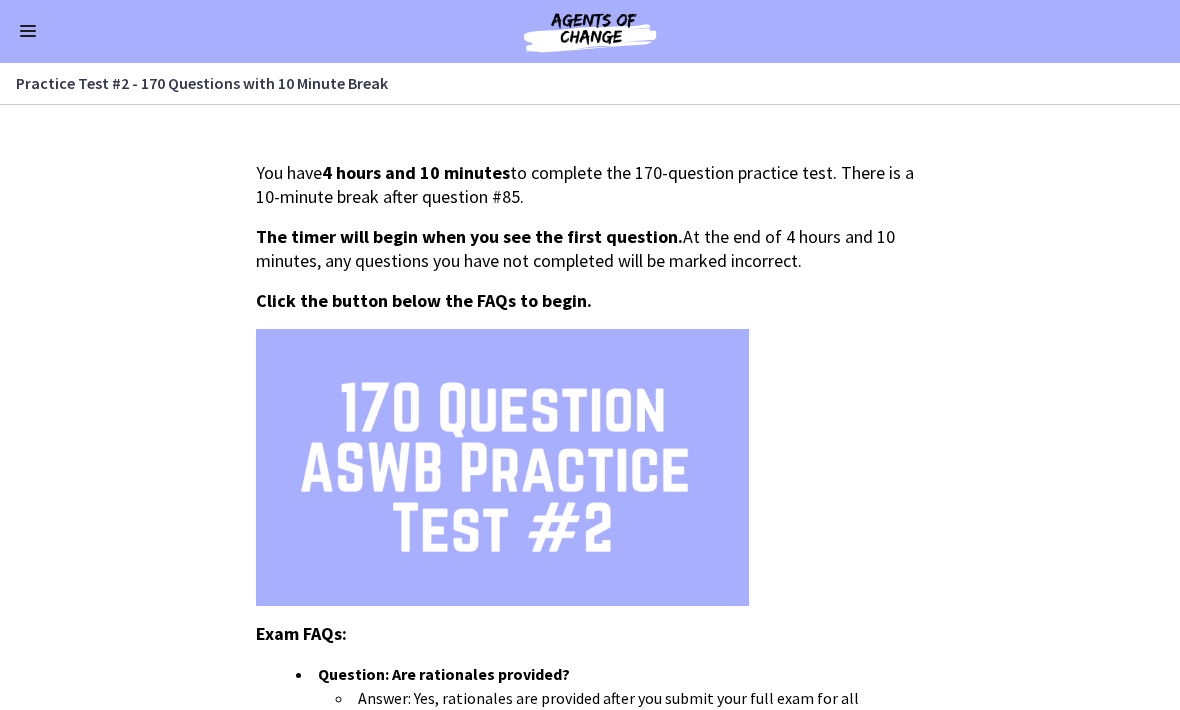 click at bounding box center (28, 32) 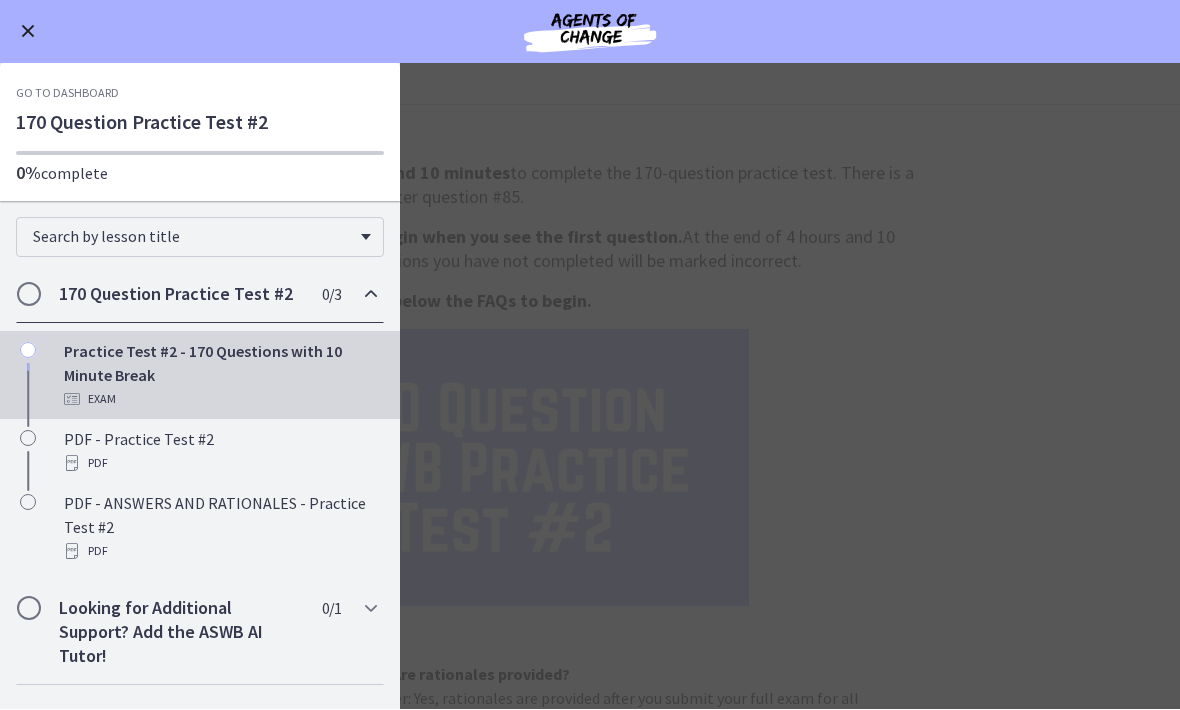 click on "Go to Dashboard" at bounding box center [67, 94] 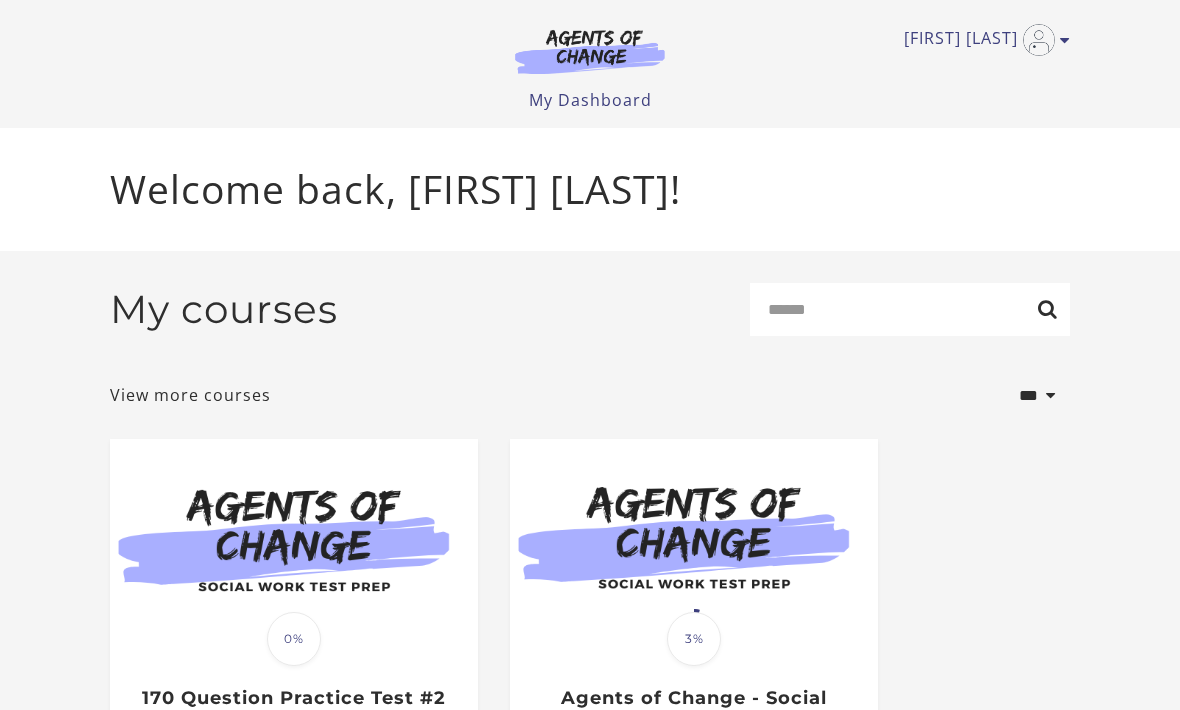 scroll, scrollTop: 0, scrollLeft: 0, axis: both 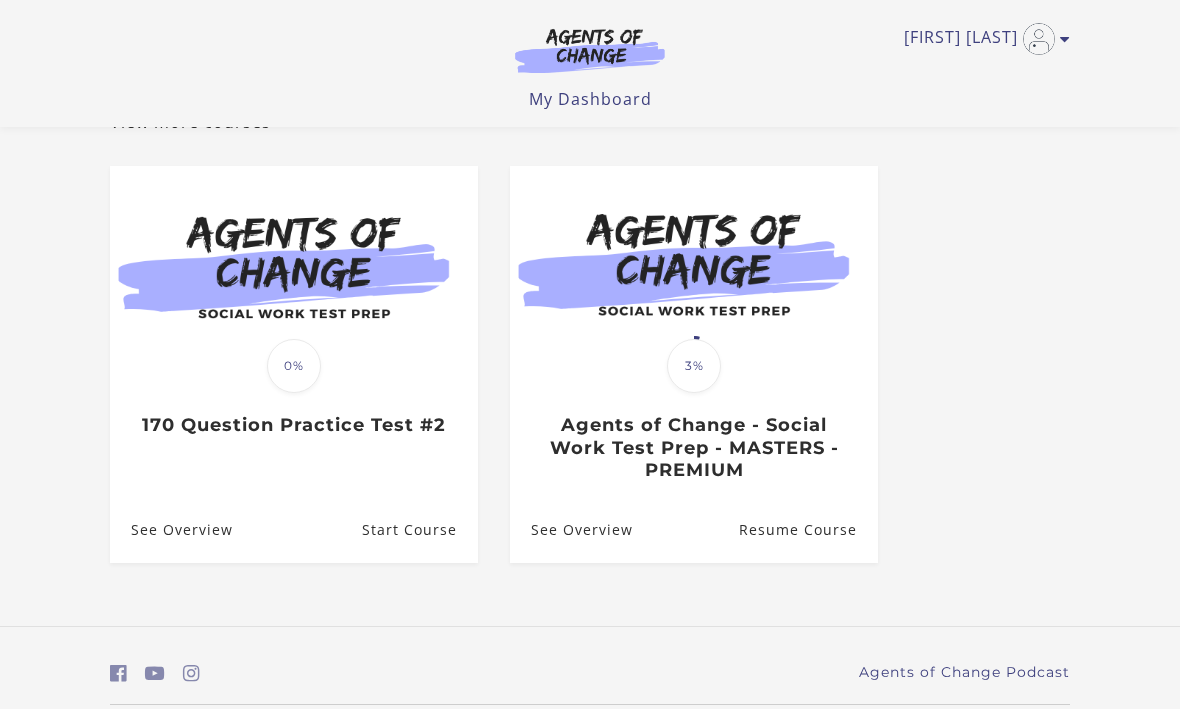 click on "Translation missing: en.liquid.partials.dashboard_course_card.progress_description: 3%
3%
Agents of Change - Social Work Test Prep - MASTERS - PREMIUM" at bounding box center (694, 425) 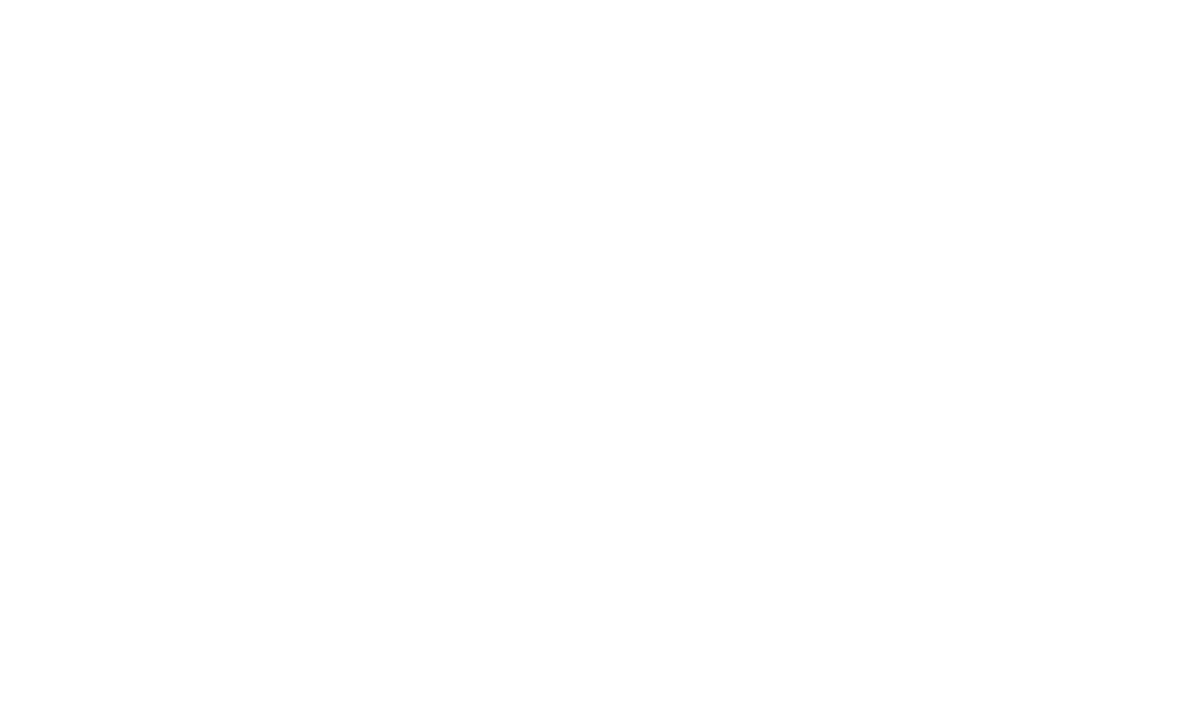 scroll, scrollTop: 0, scrollLeft: 0, axis: both 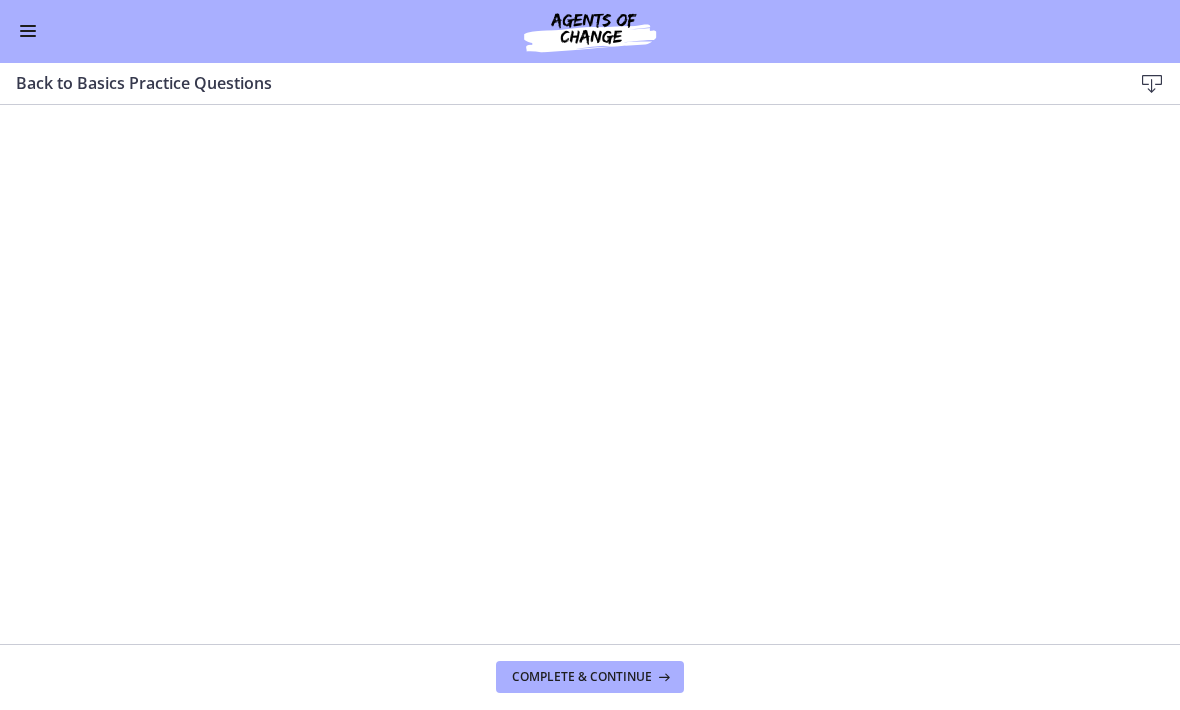 click at bounding box center [28, 37] 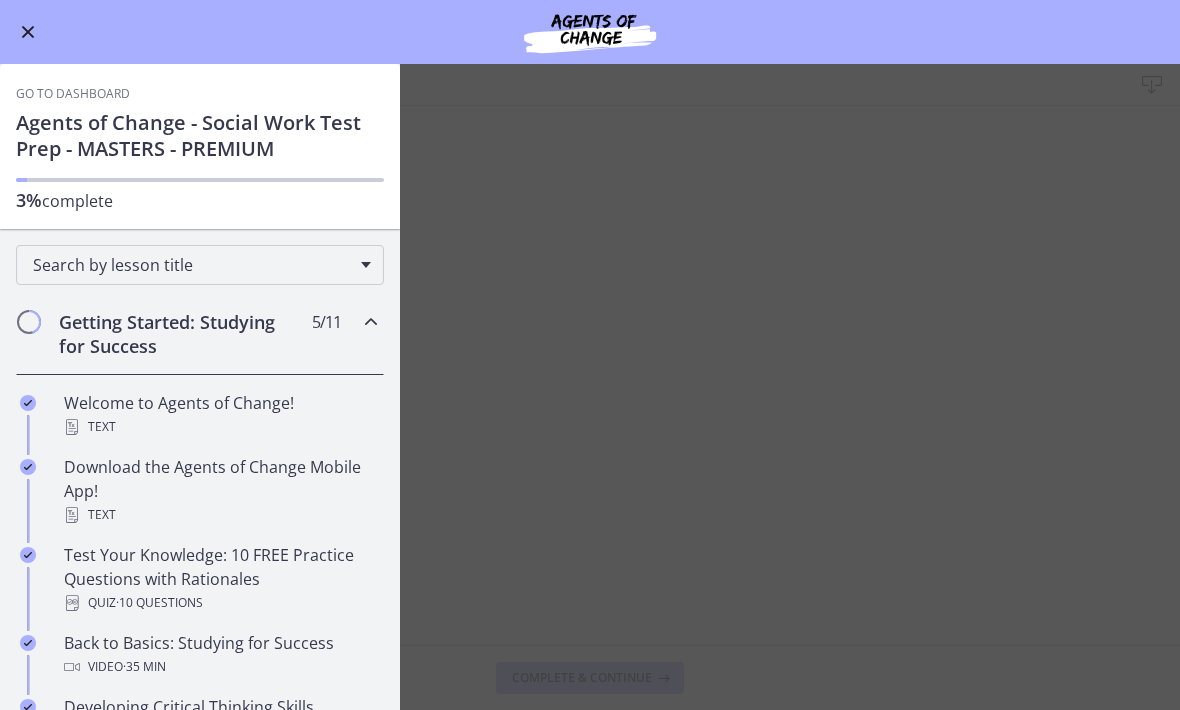 scroll, scrollTop: 0, scrollLeft: 0, axis: both 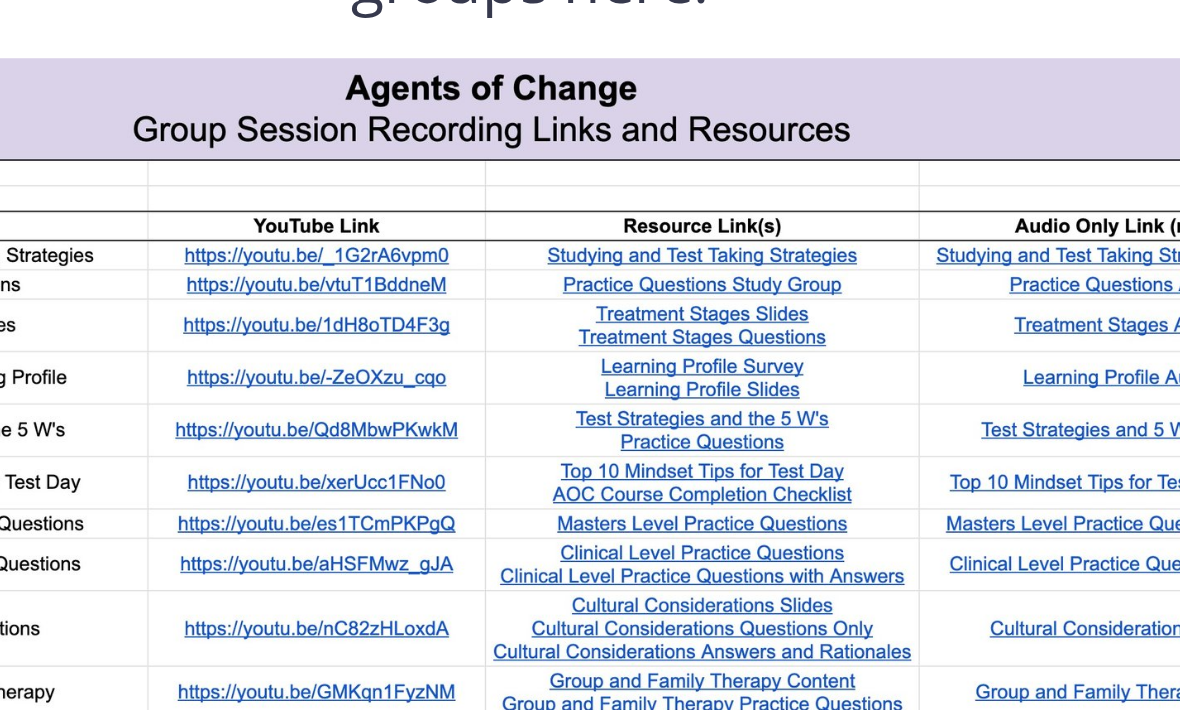 click at bounding box center [590, 363] 